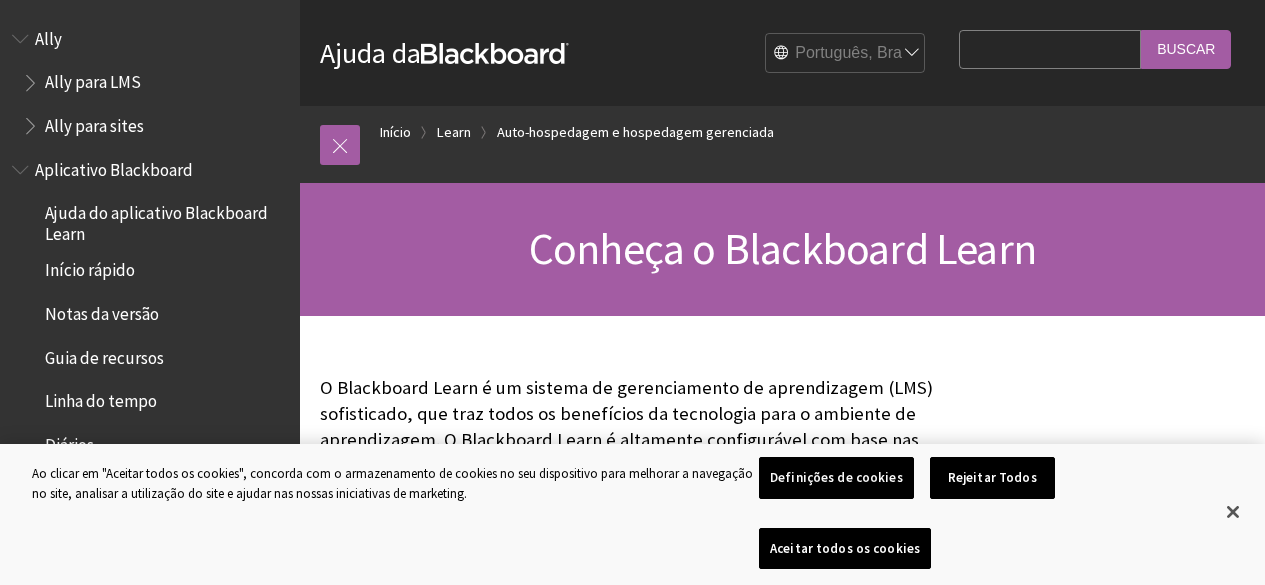 scroll, scrollTop: 0, scrollLeft: 0, axis: both 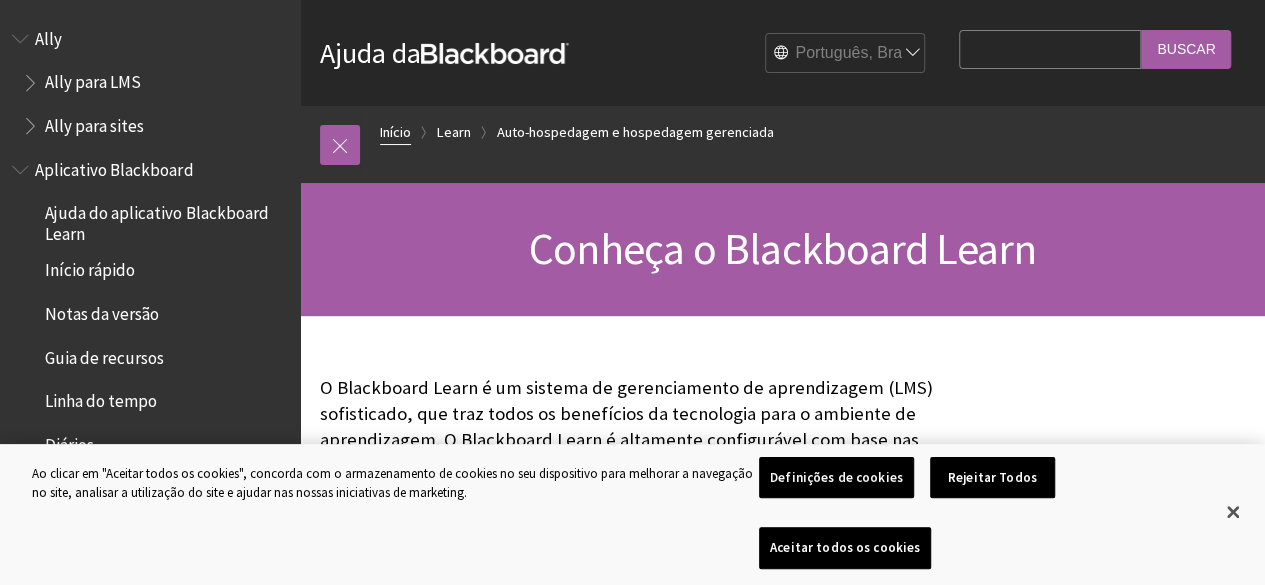 click on "Início" at bounding box center (395, 132) 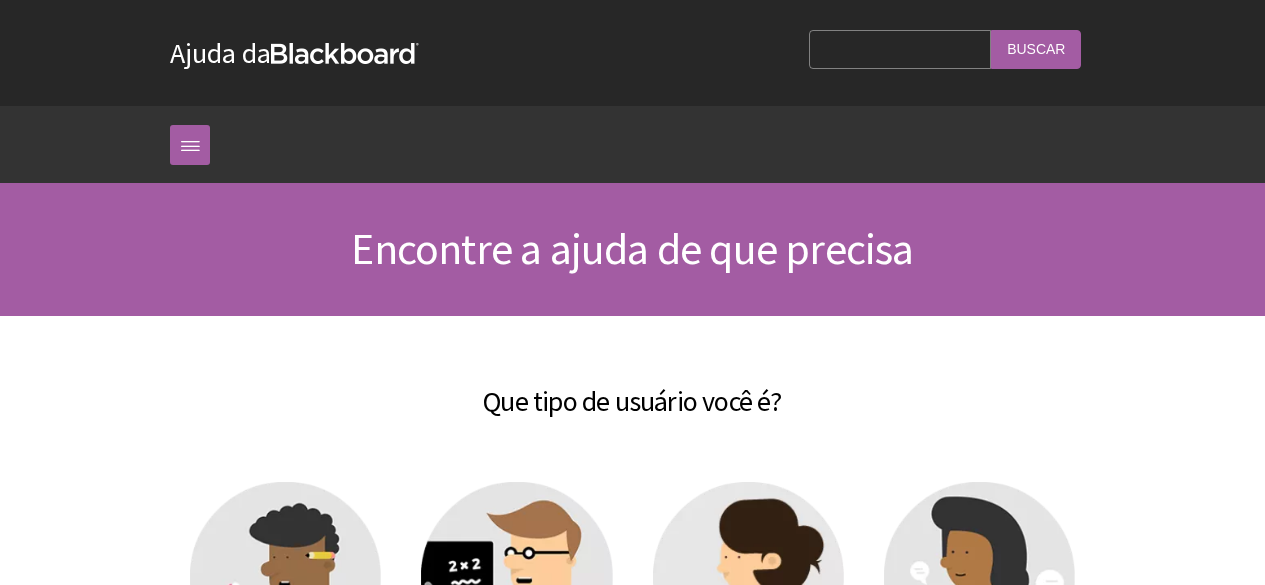 scroll, scrollTop: 0, scrollLeft: 0, axis: both 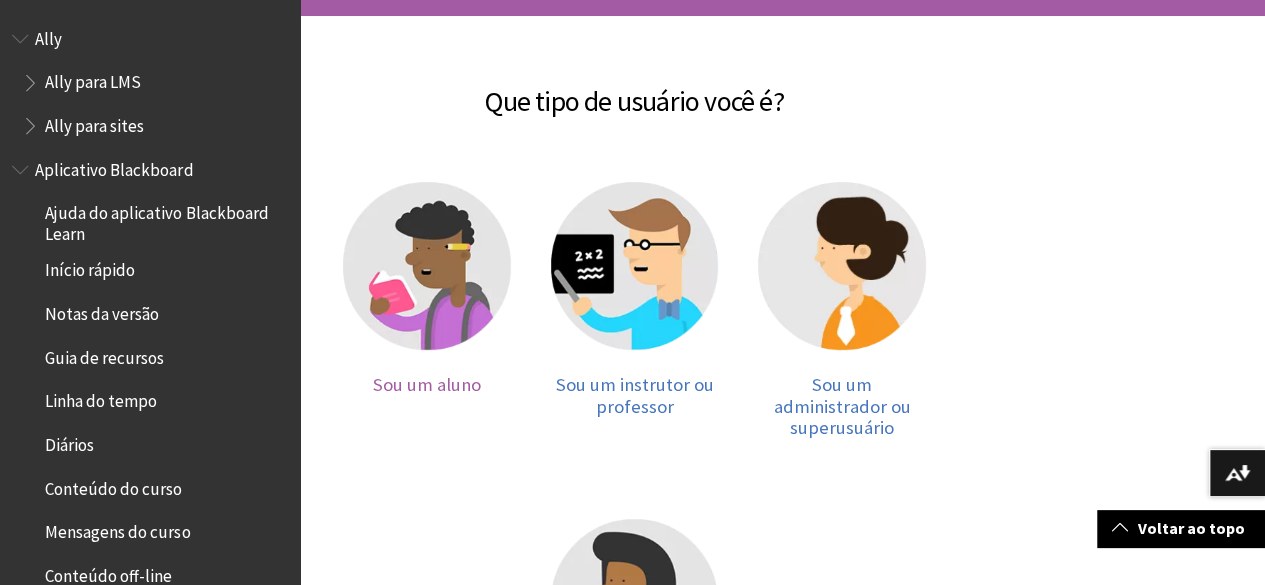 click on "Sou um aluno" at bounding box center [427, 384] 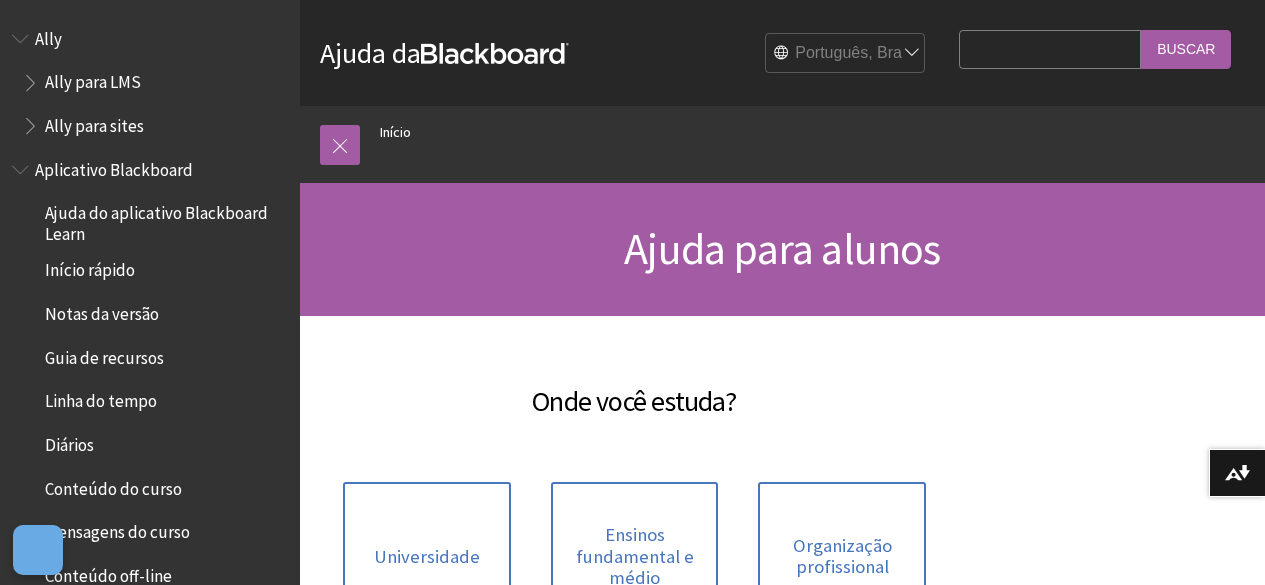 scroll, scrollTop: 0, scrollLeft: 0, axis: both 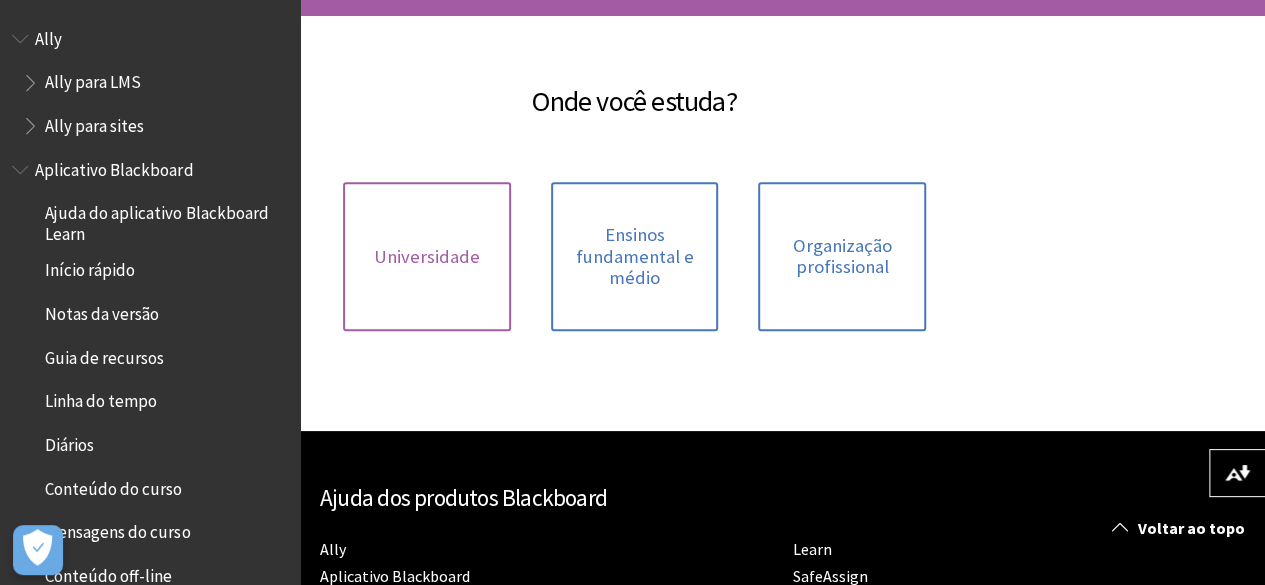 click on "Universidade" at bounding box center [427, 257] 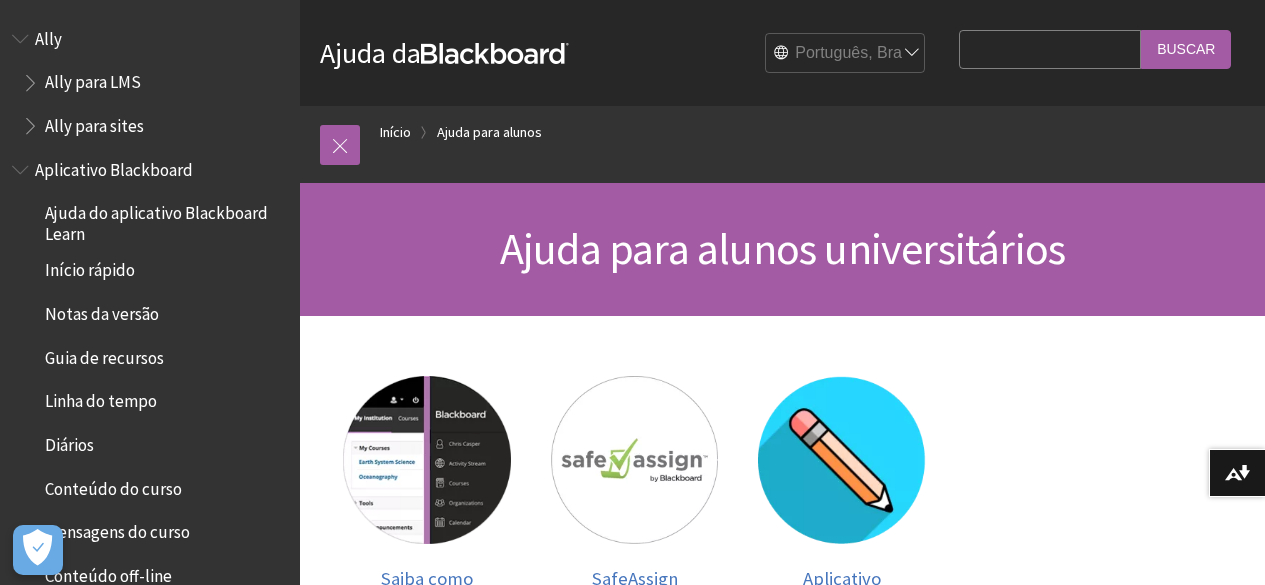 scroll, scrollTop: 0, scrollLeft: 0, axis: both 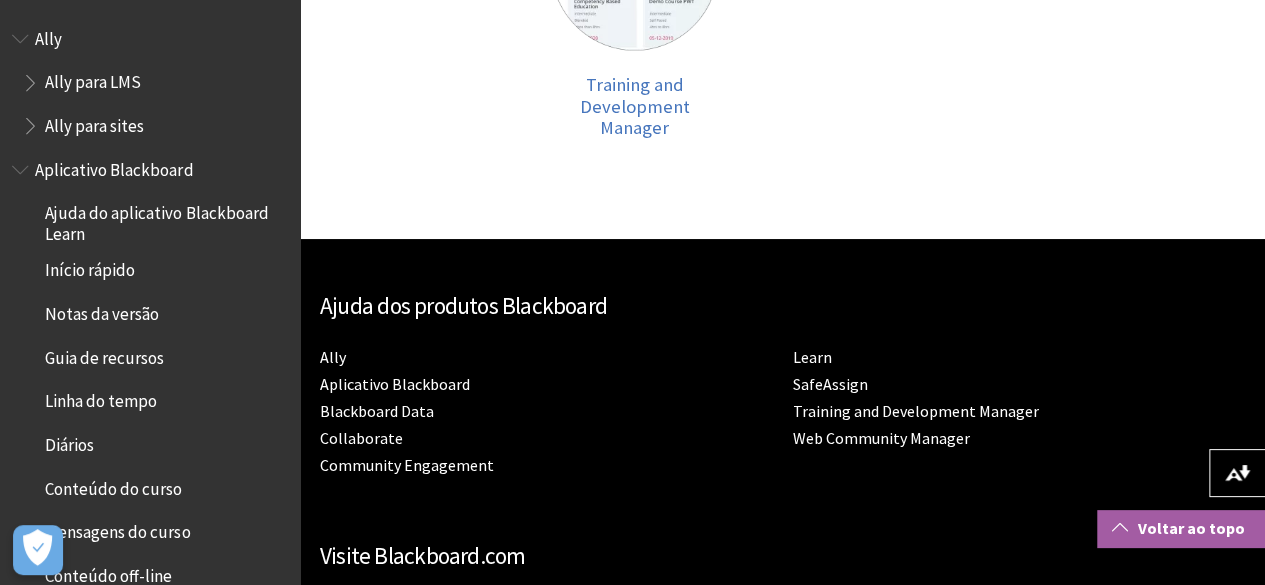 click on "Voltar ao topo" at bounding box center [1181, 528] 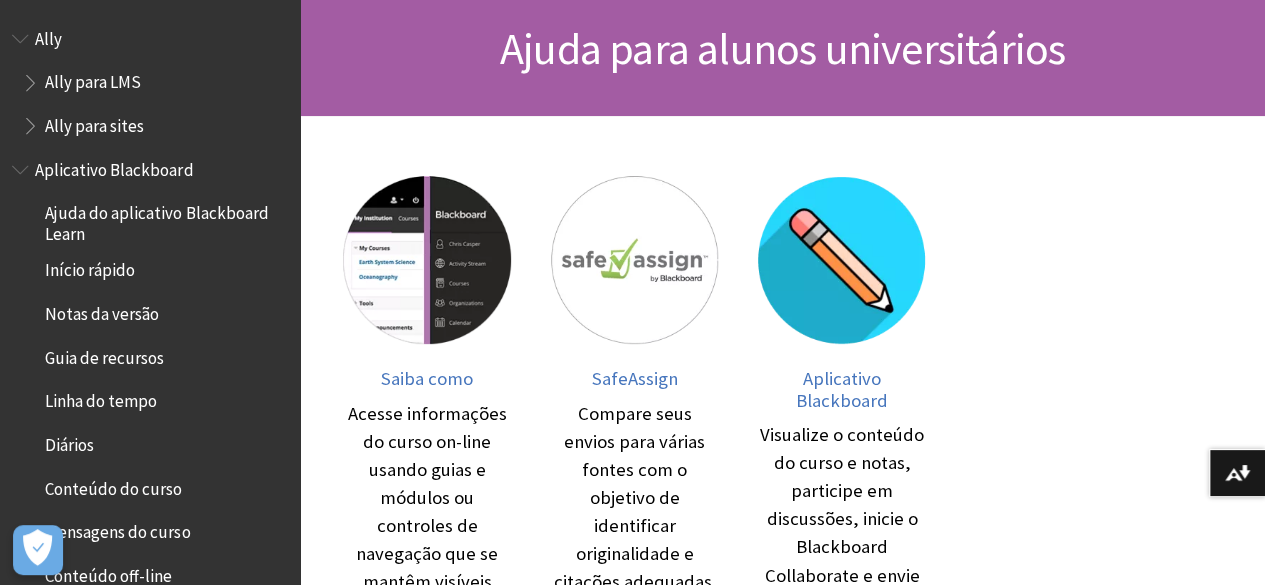 scroll, scrollTop: 0, scrollLeft: 0, axis: both 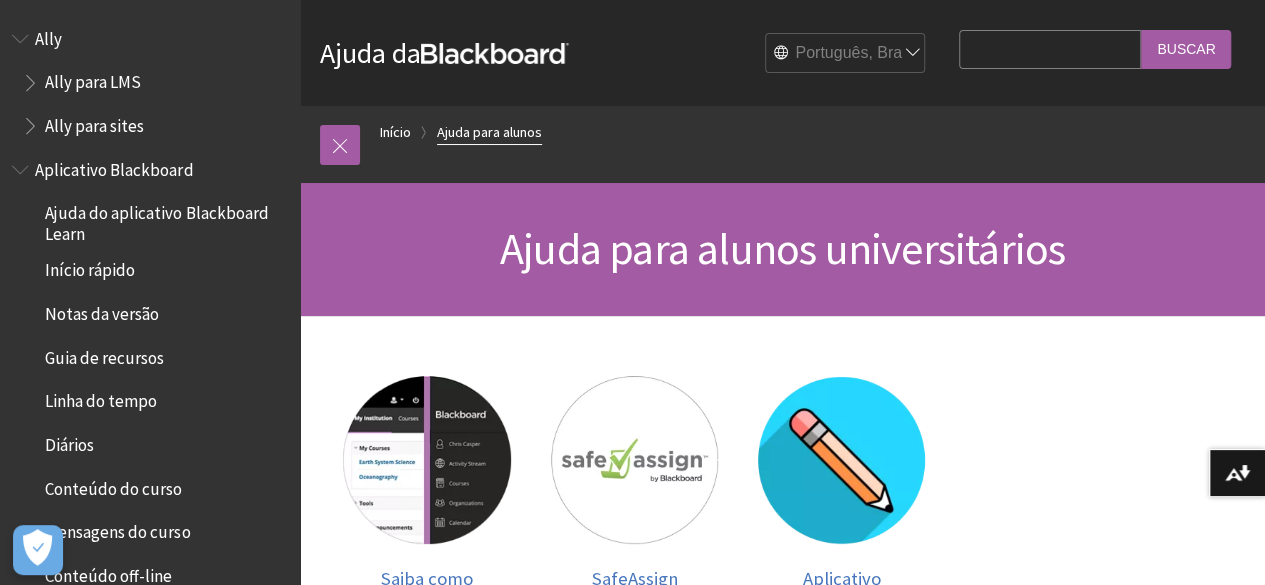 click on "Ajuda para alunos" at bounding box center [489, 132] 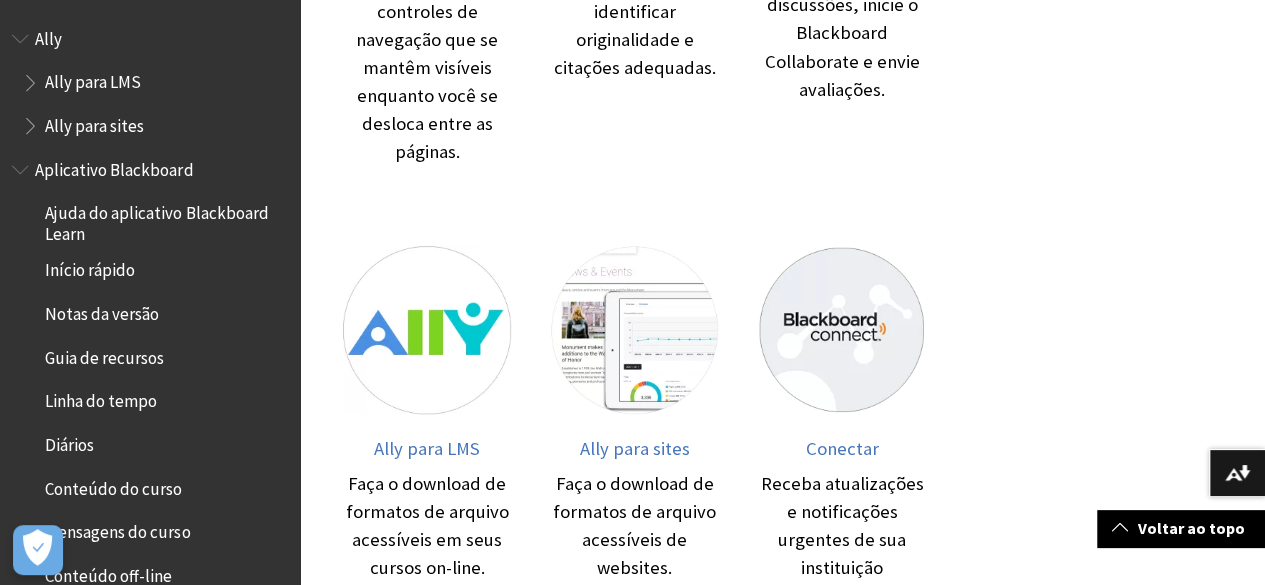 scroll, scrollTop: 0, scrollLeft: 0, axis: both 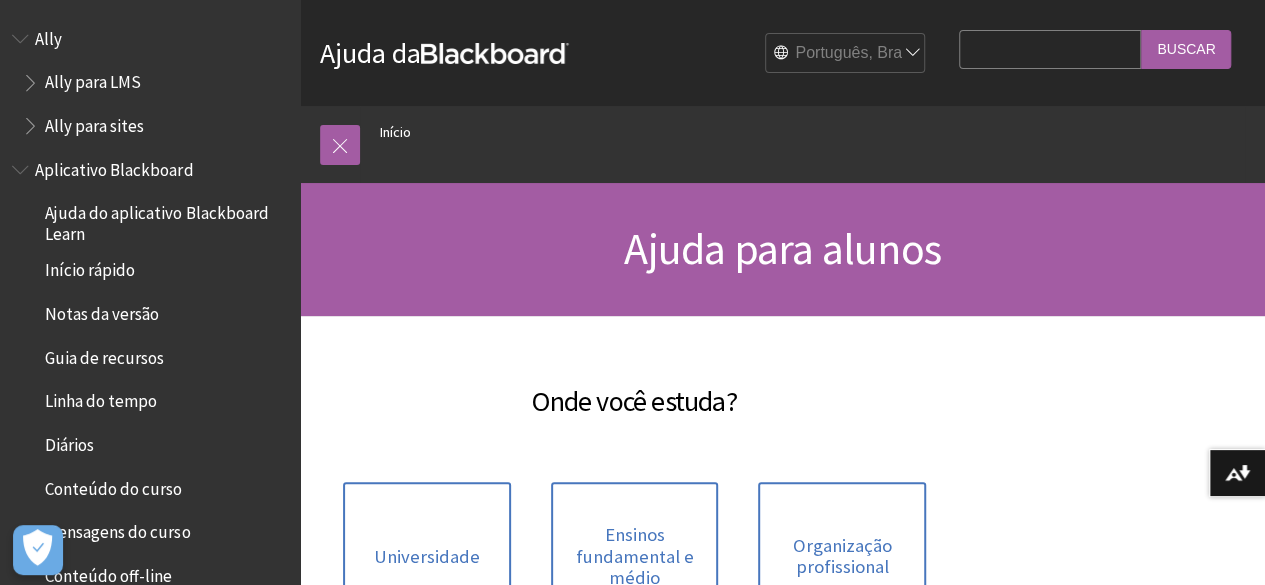 click on "Buscar" at bounding box center [1186, 49] 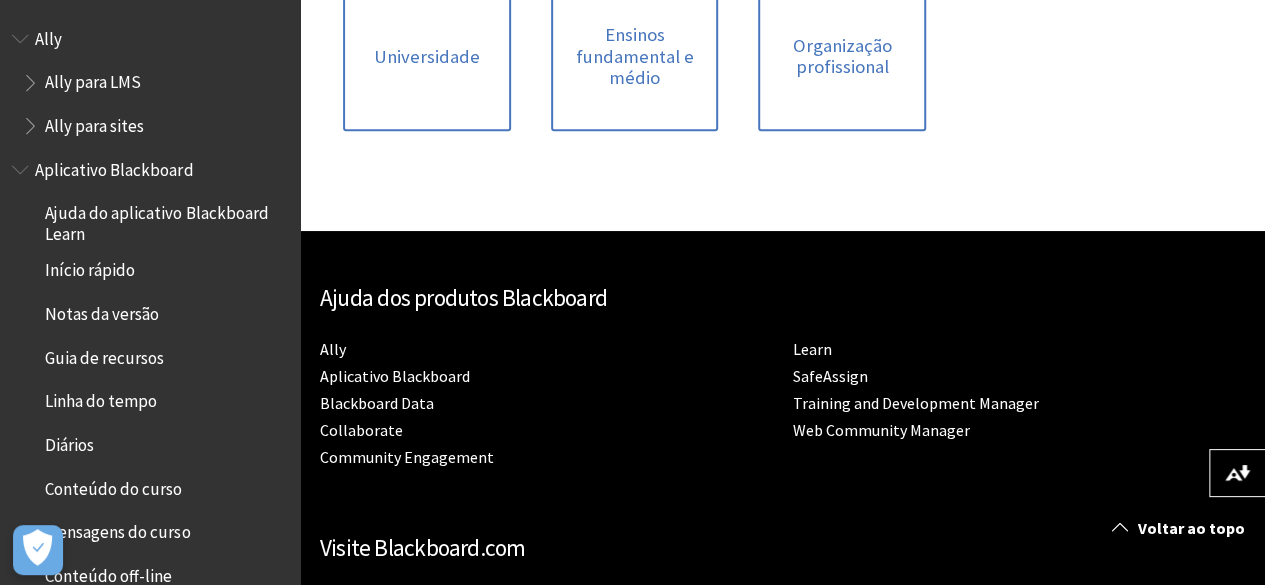 scroll, scrollTop: 600, scrollLeft: 0, axis: vertical 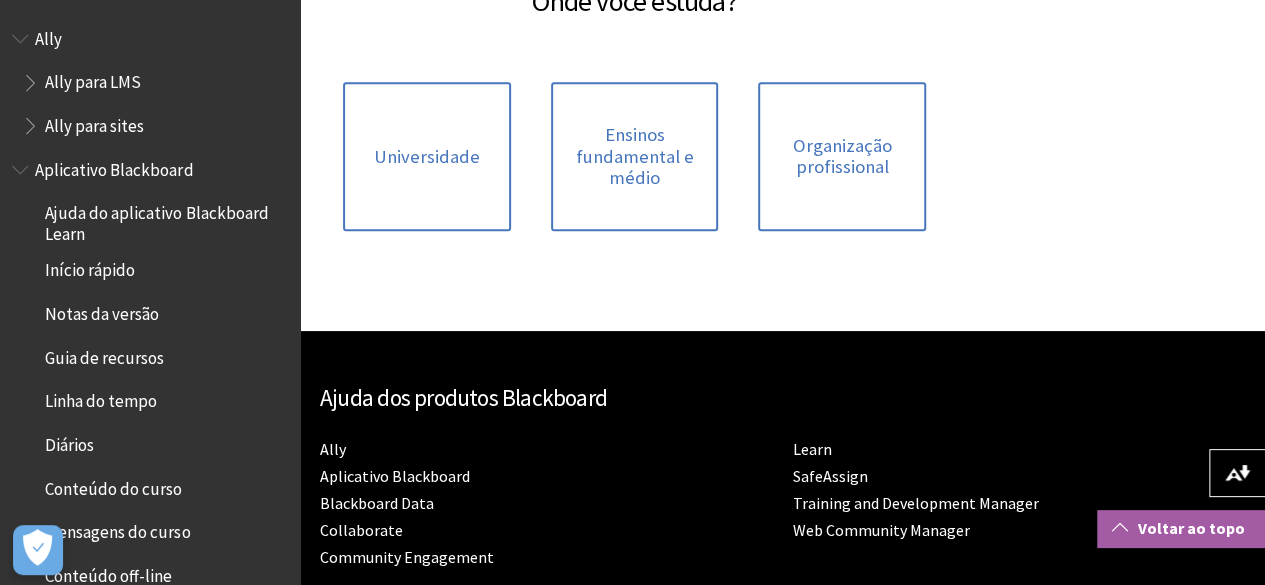 click on "Voltar ao topo" at bounding box center (1181, 528) 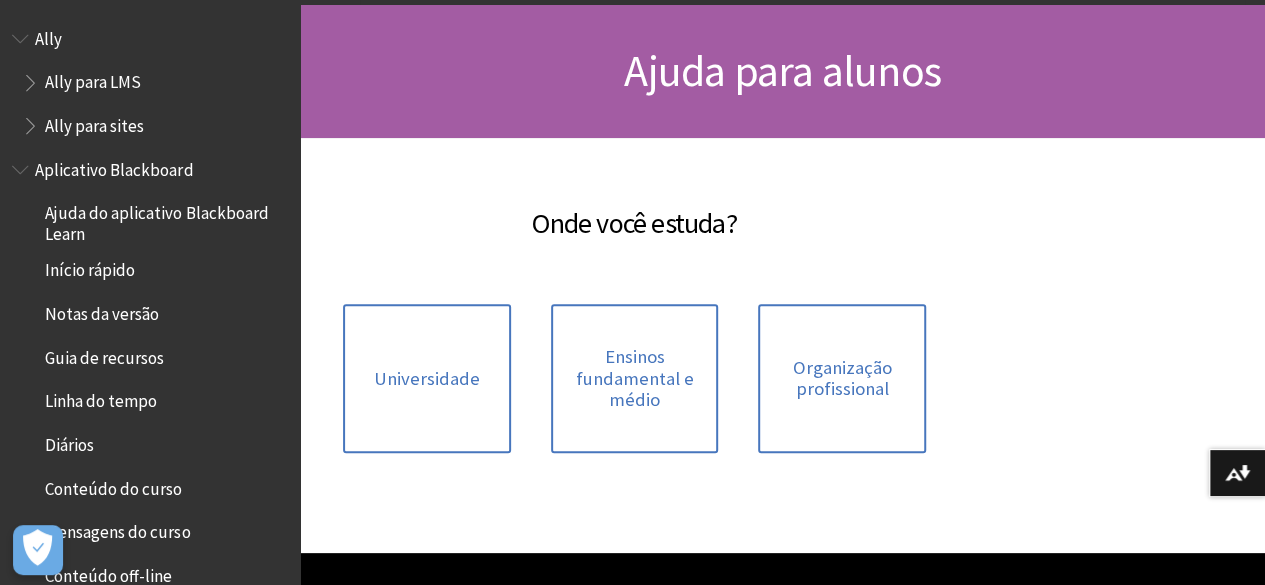 scroll, scrollTop: 0, scrollLeft: 0, axis: both 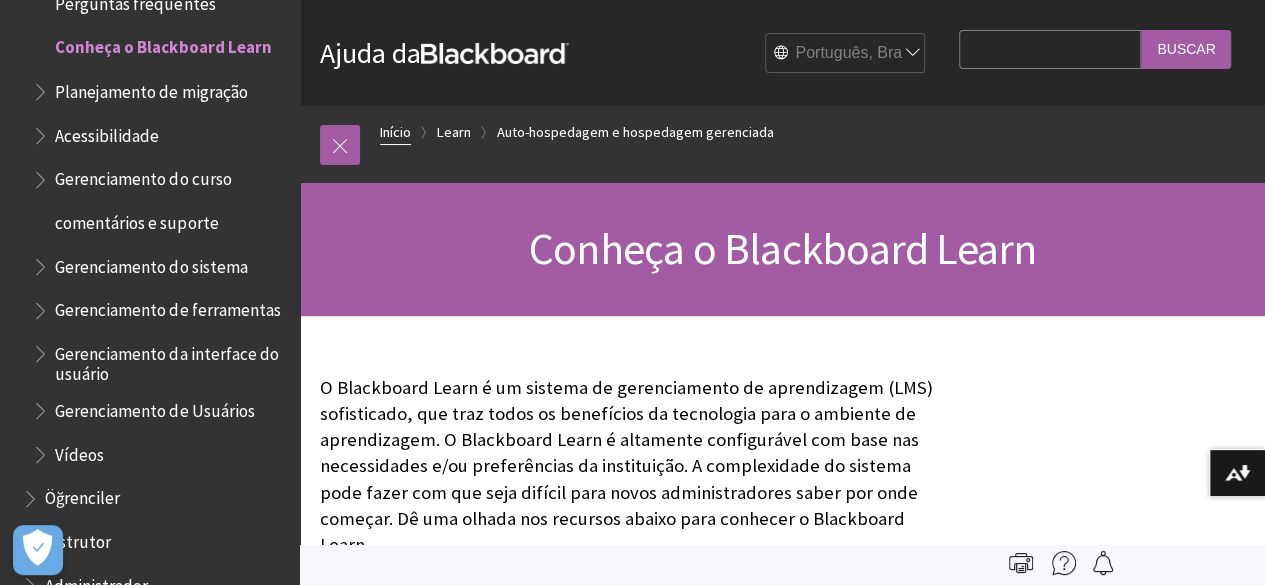 click on "Início" at bounding box center (395, 132) 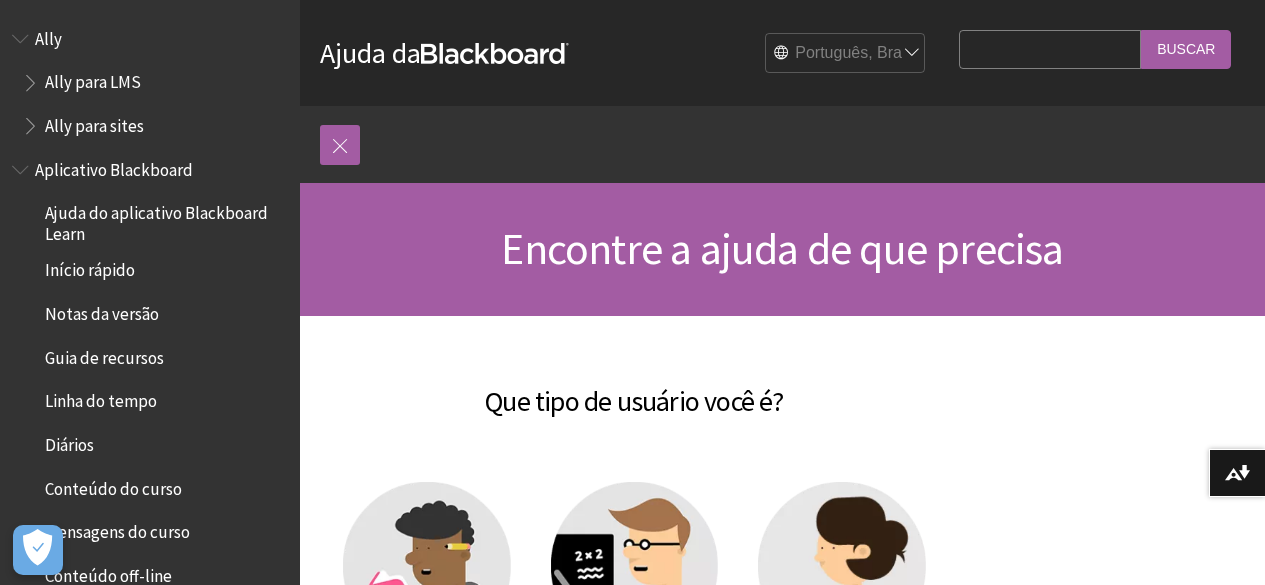 scroll, scrollTop: 0, scrollLeft: 0, axis: both 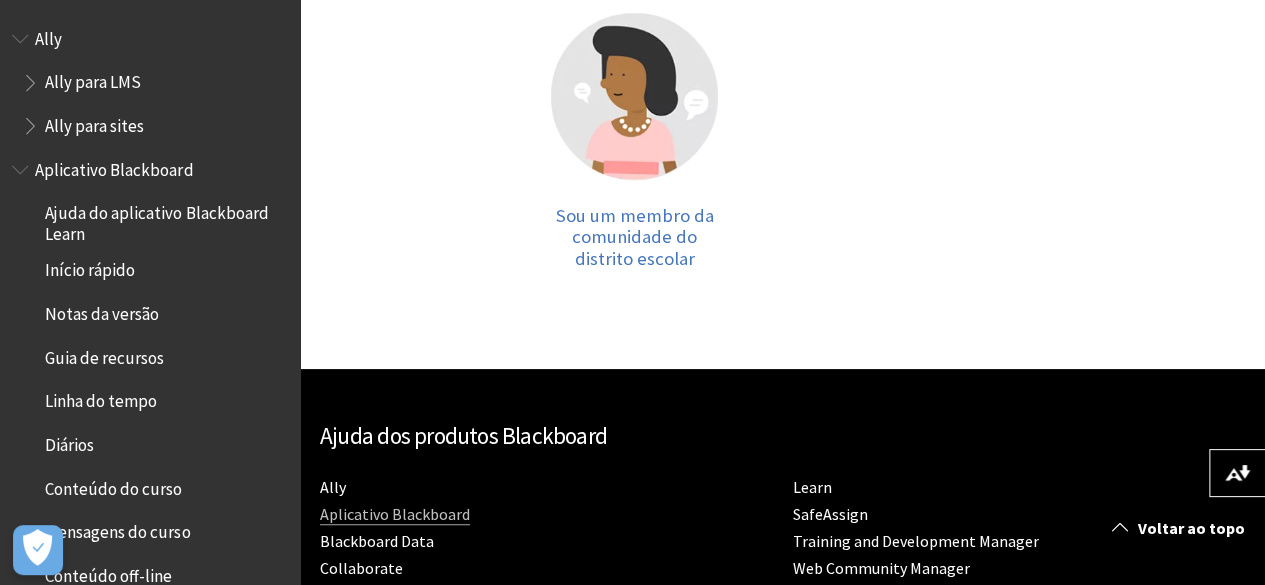 click on "Aplicativo Blackboard" at bounding box center [395, 514] 